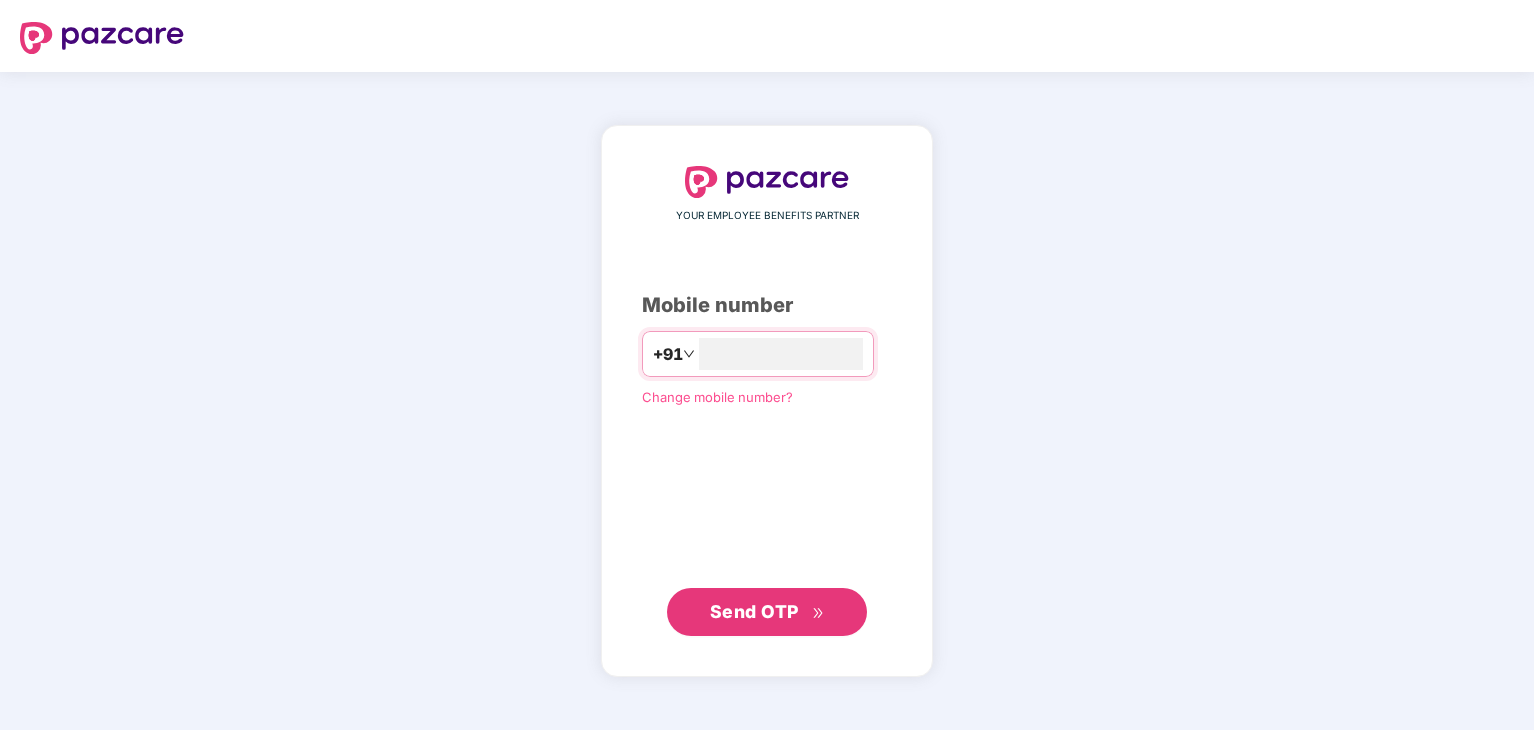 scroll, scrollTop: 0, scrollLeft: 0, axis: both 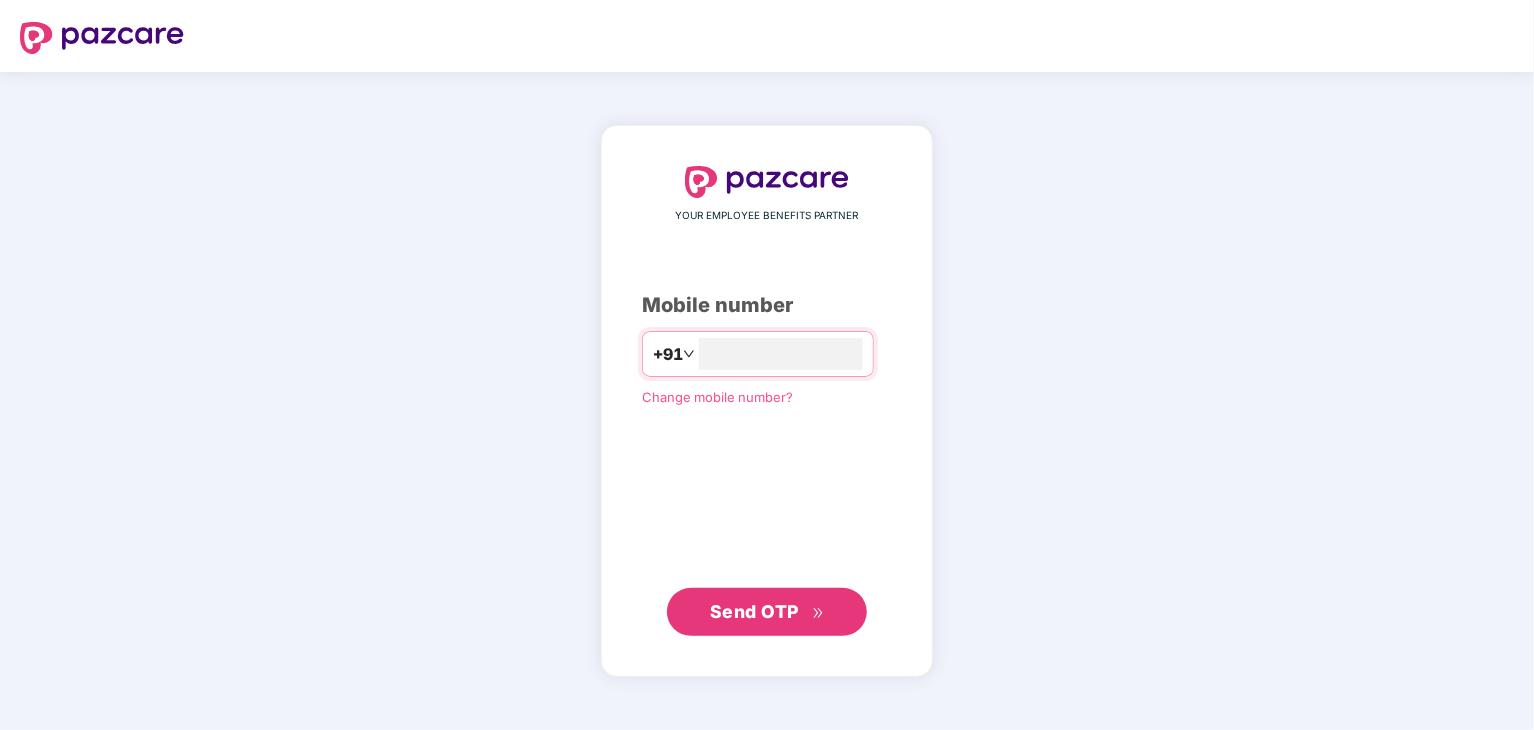 type on "**********" 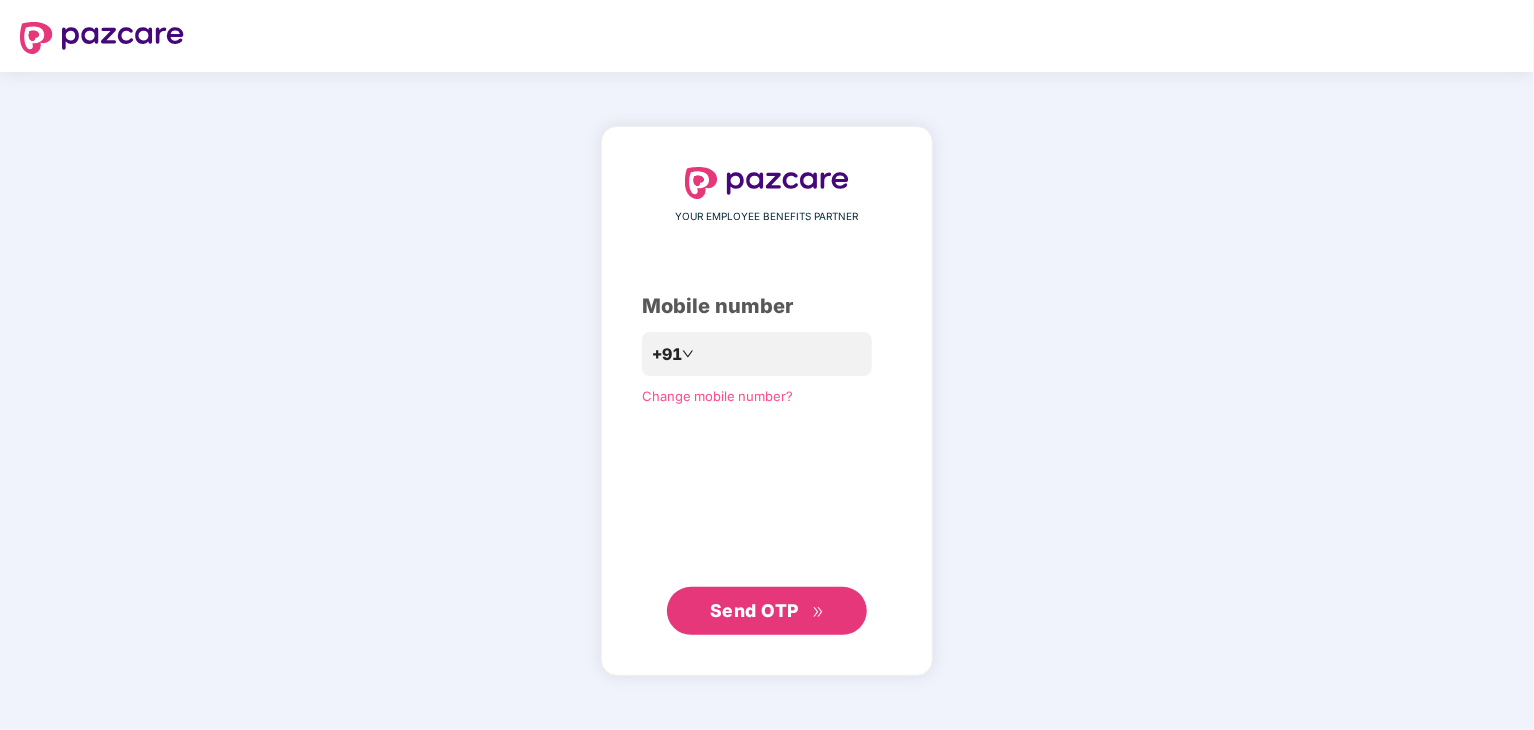 click on "Send OTP" at bounding box center (754, 610) 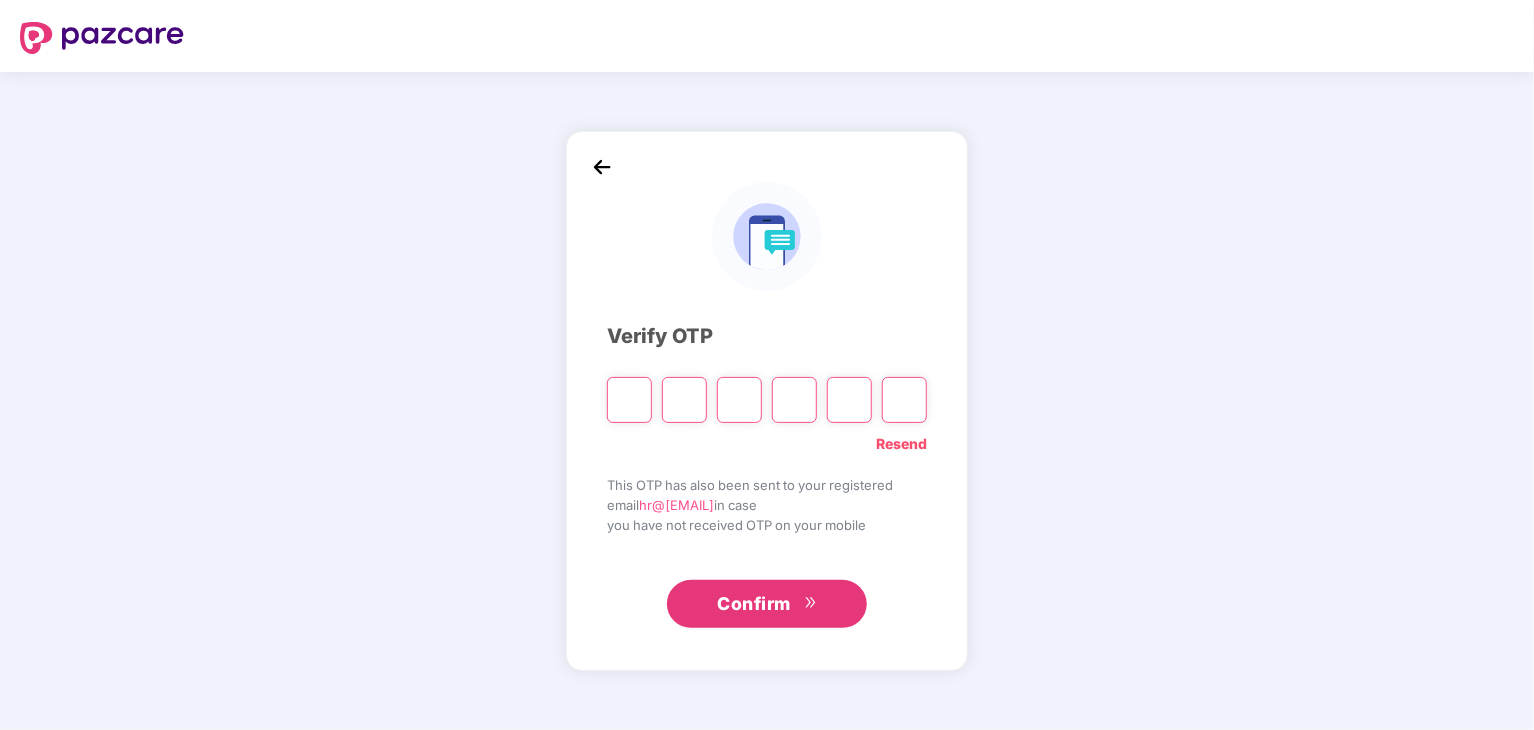 type on "*" 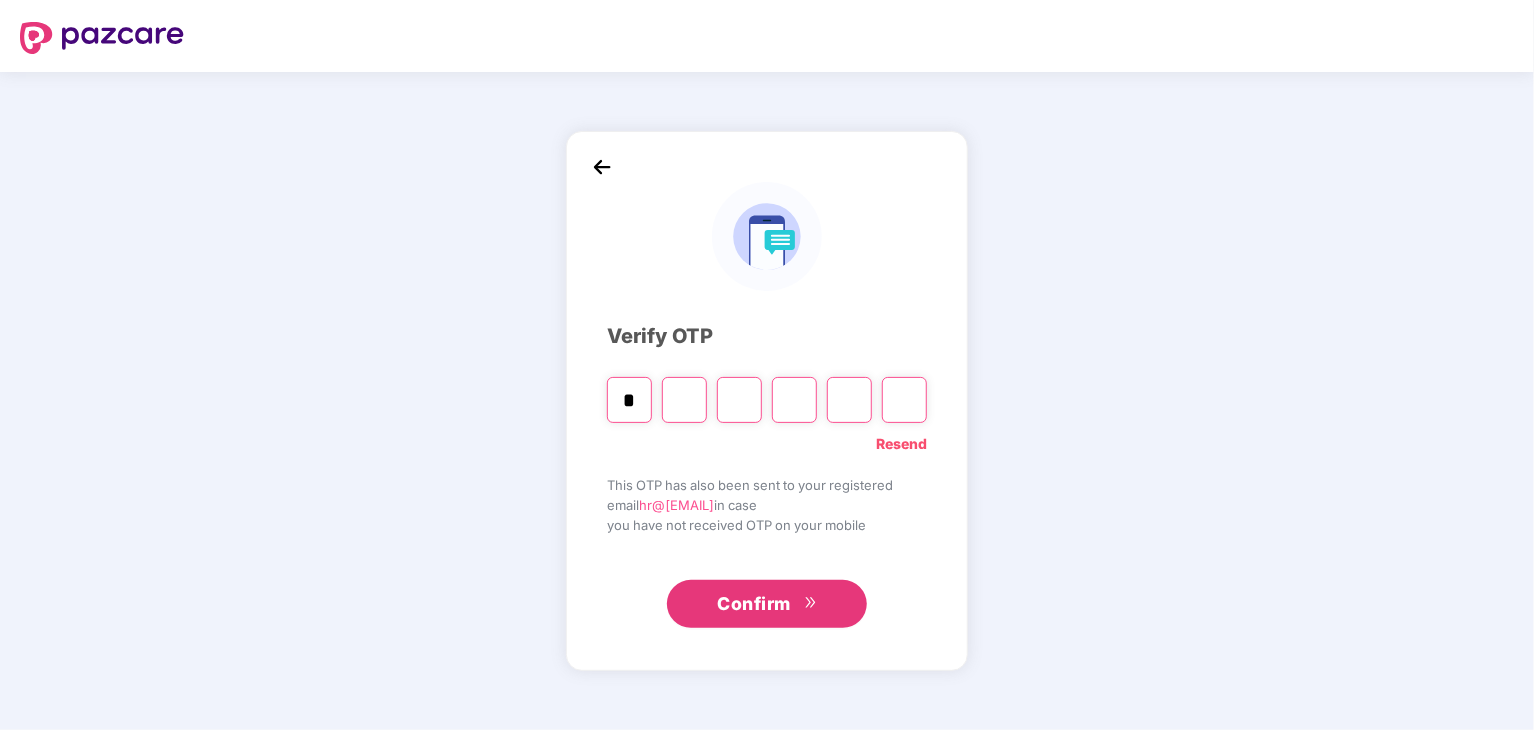 type on "*" 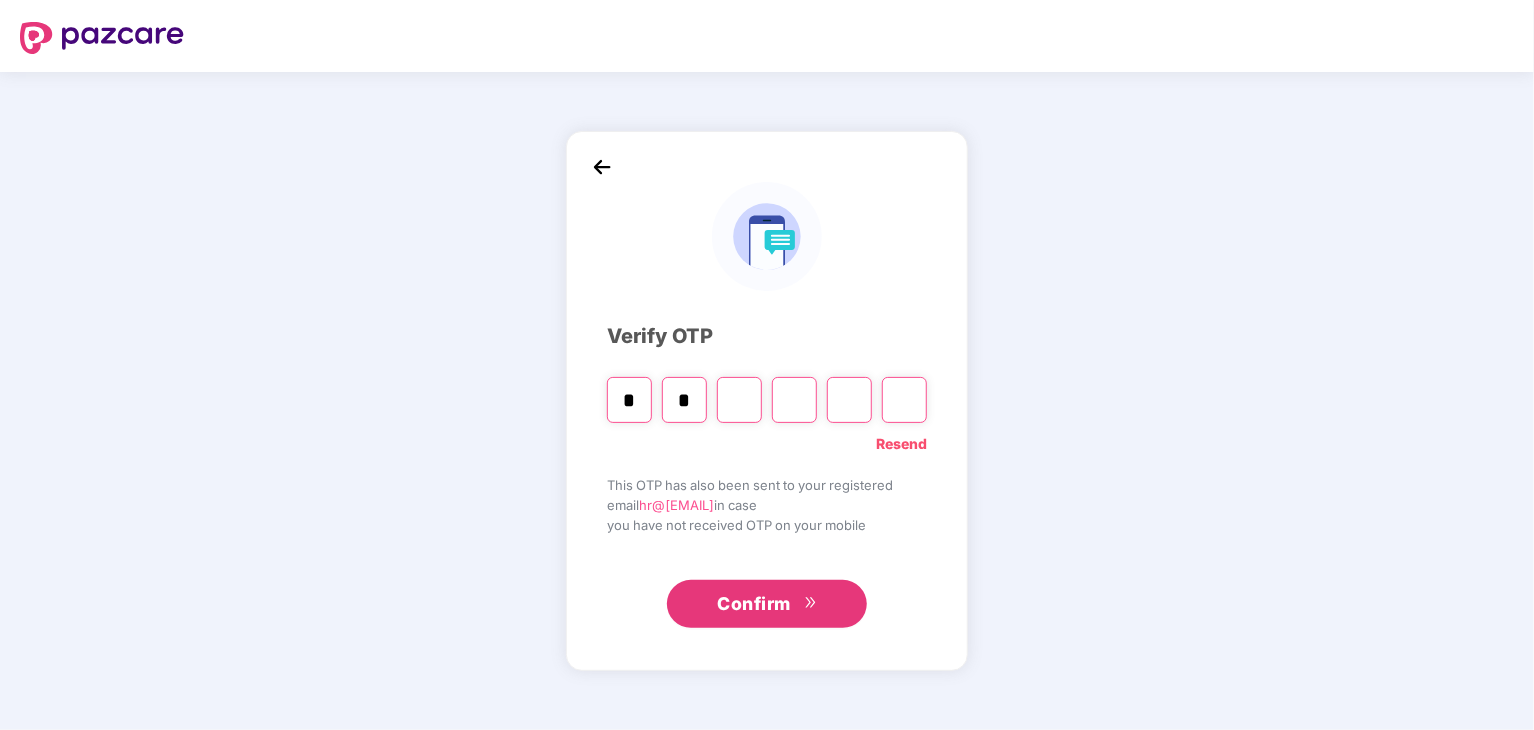type on "*" 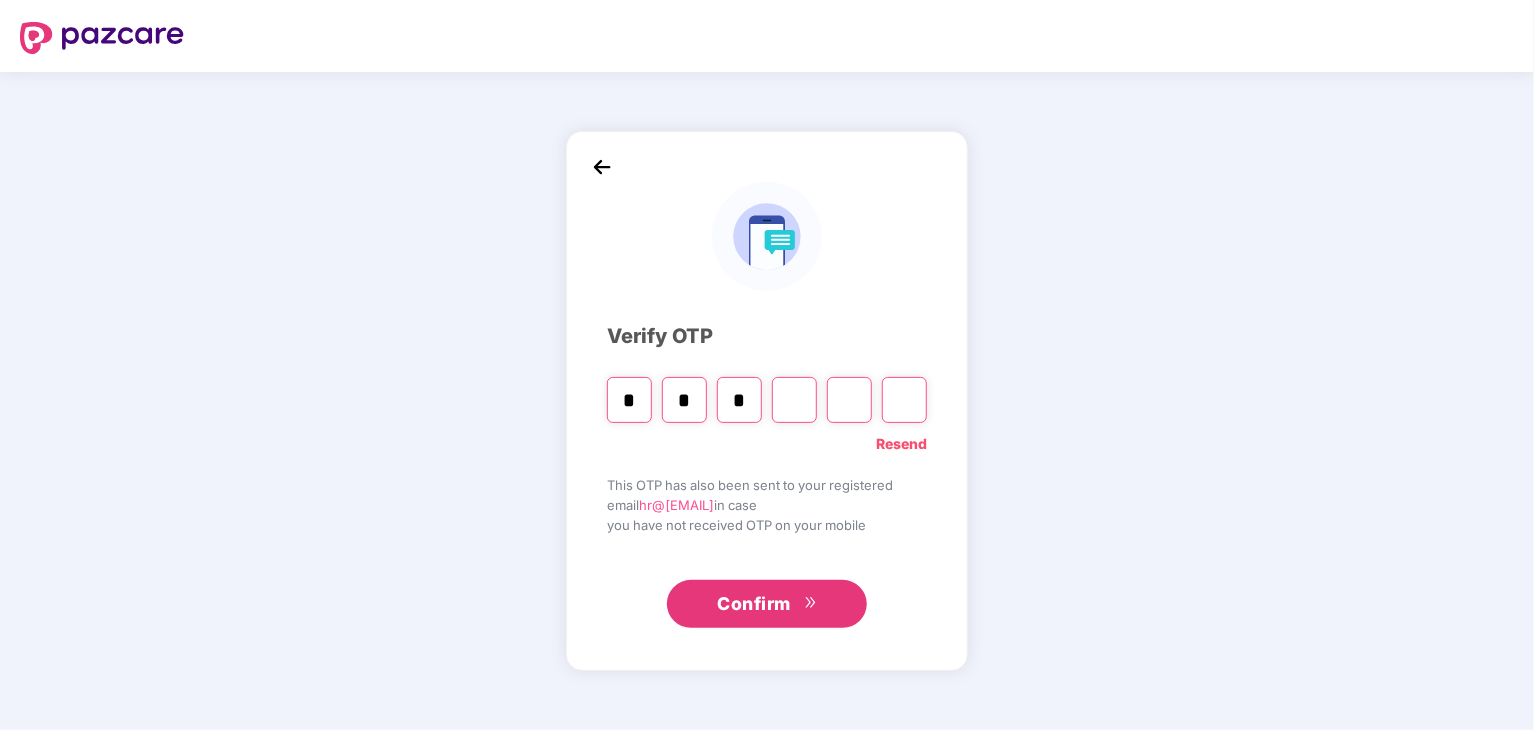type on "*" 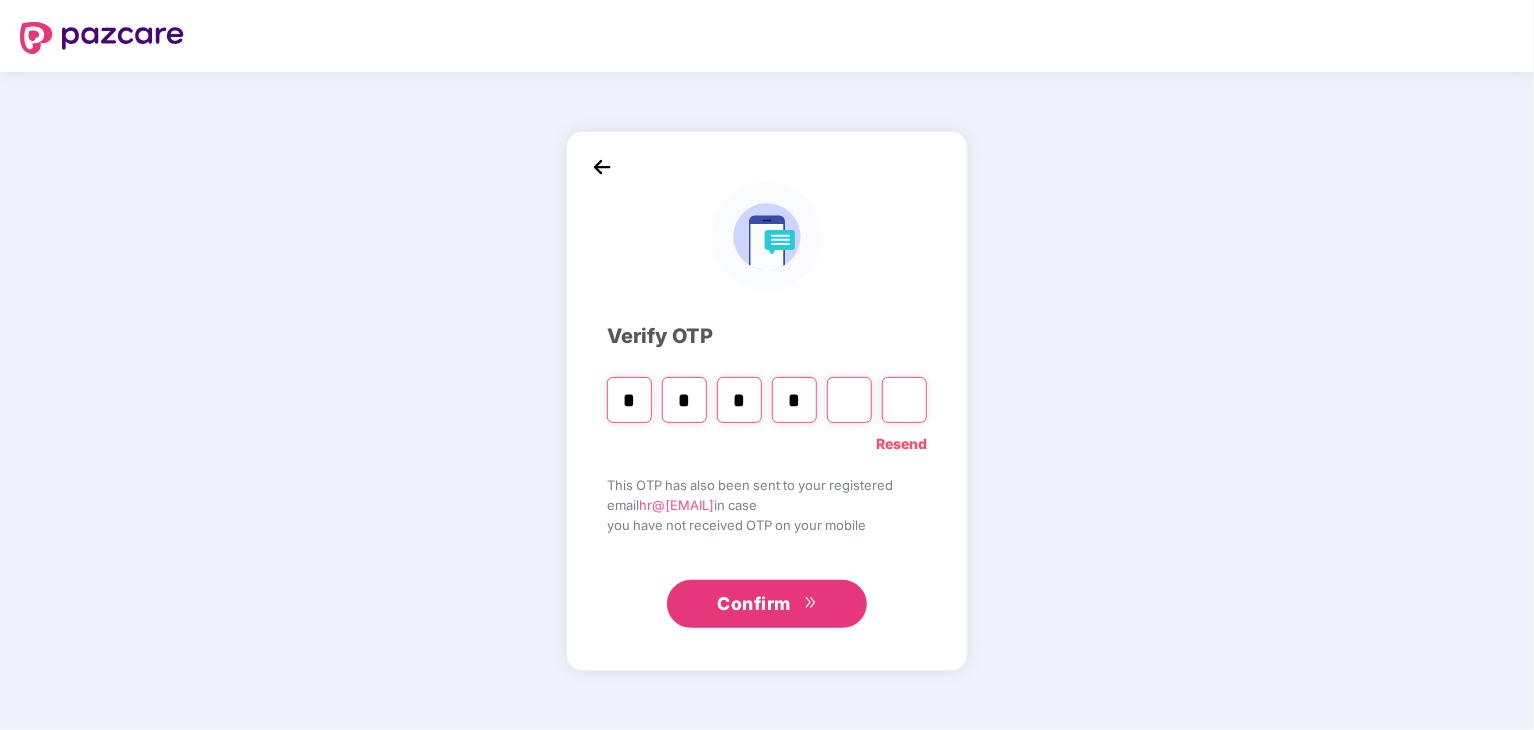 type on "*" 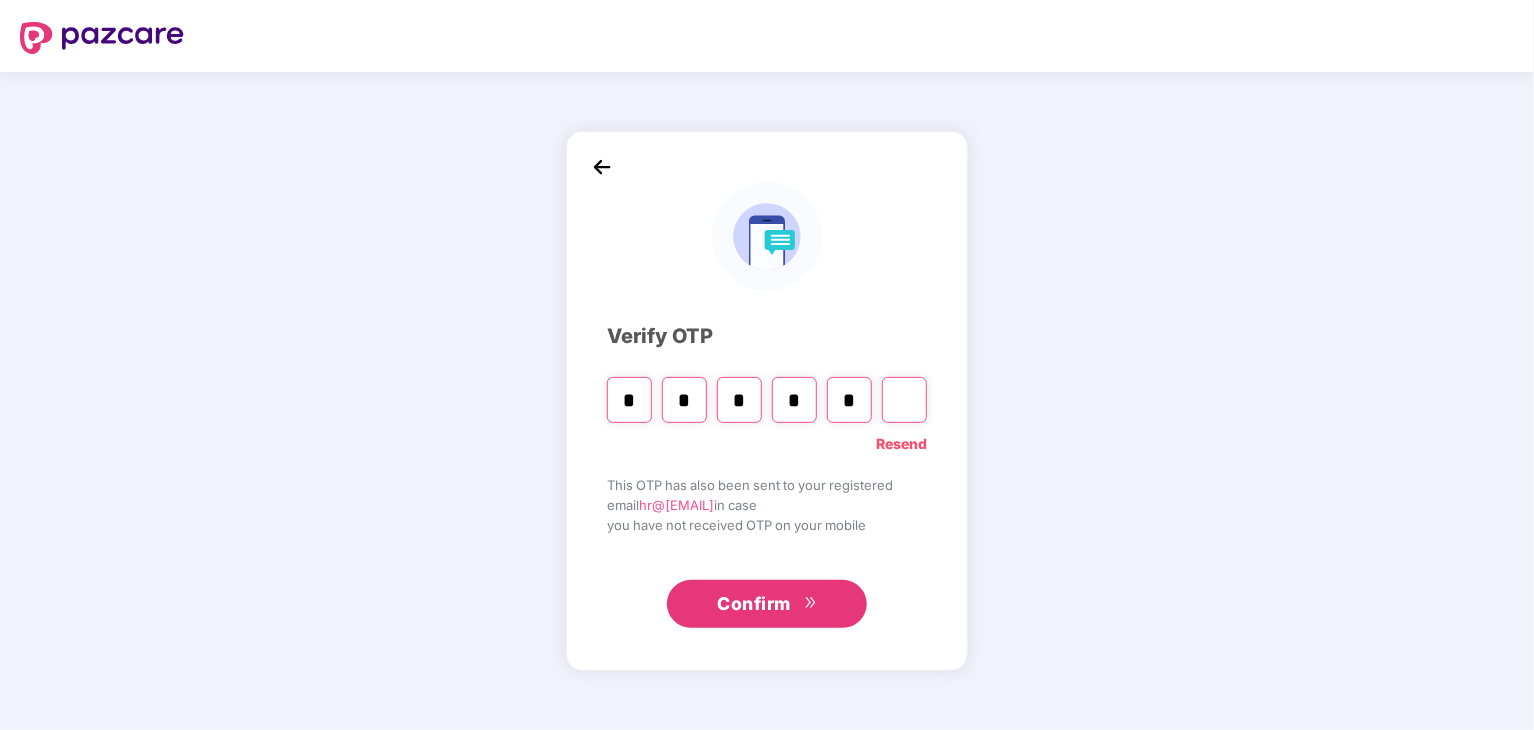 type on "*" 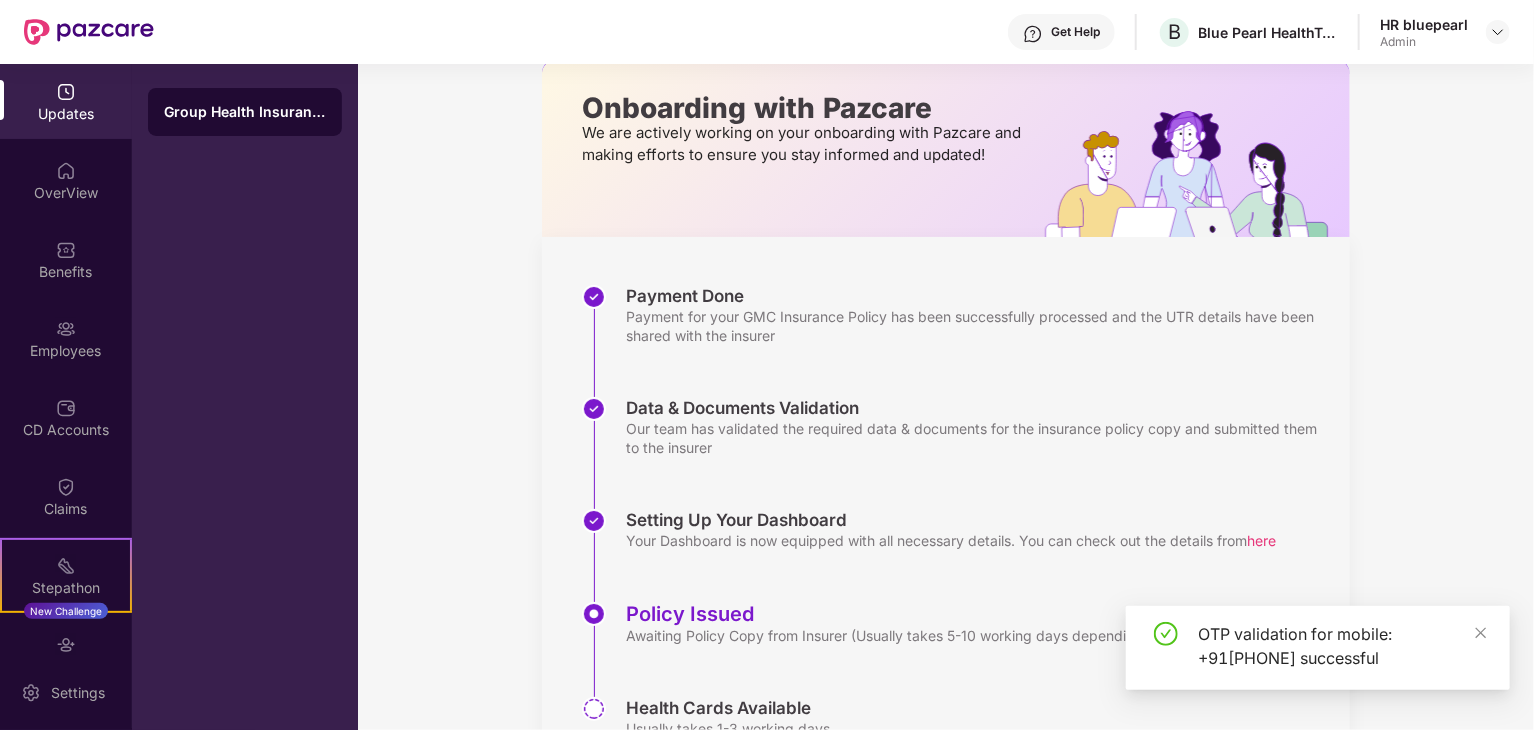 scroll, scrollTop: 202, scrollLeft: 0, axis: vertical 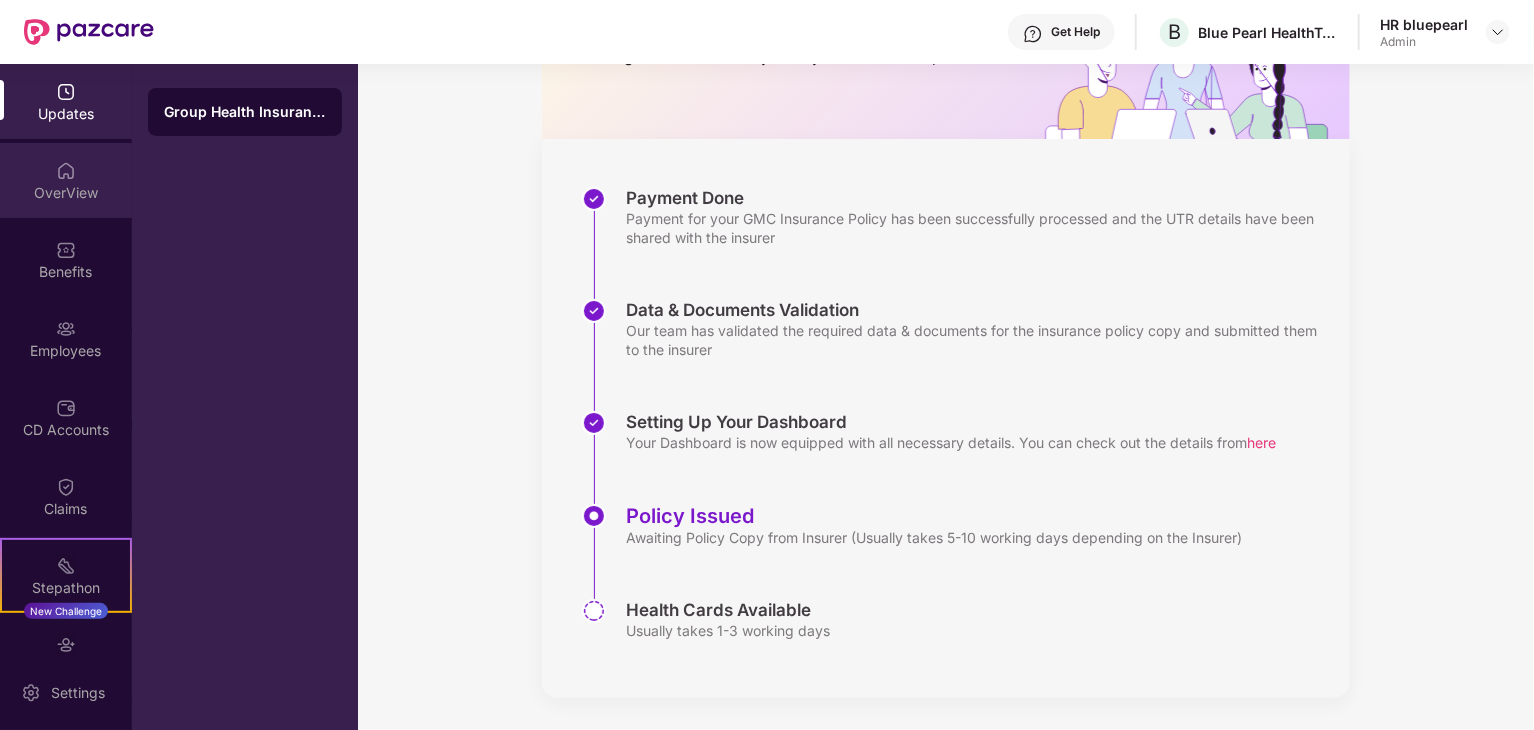 click on "OverView" at bounding box center [66, 193] 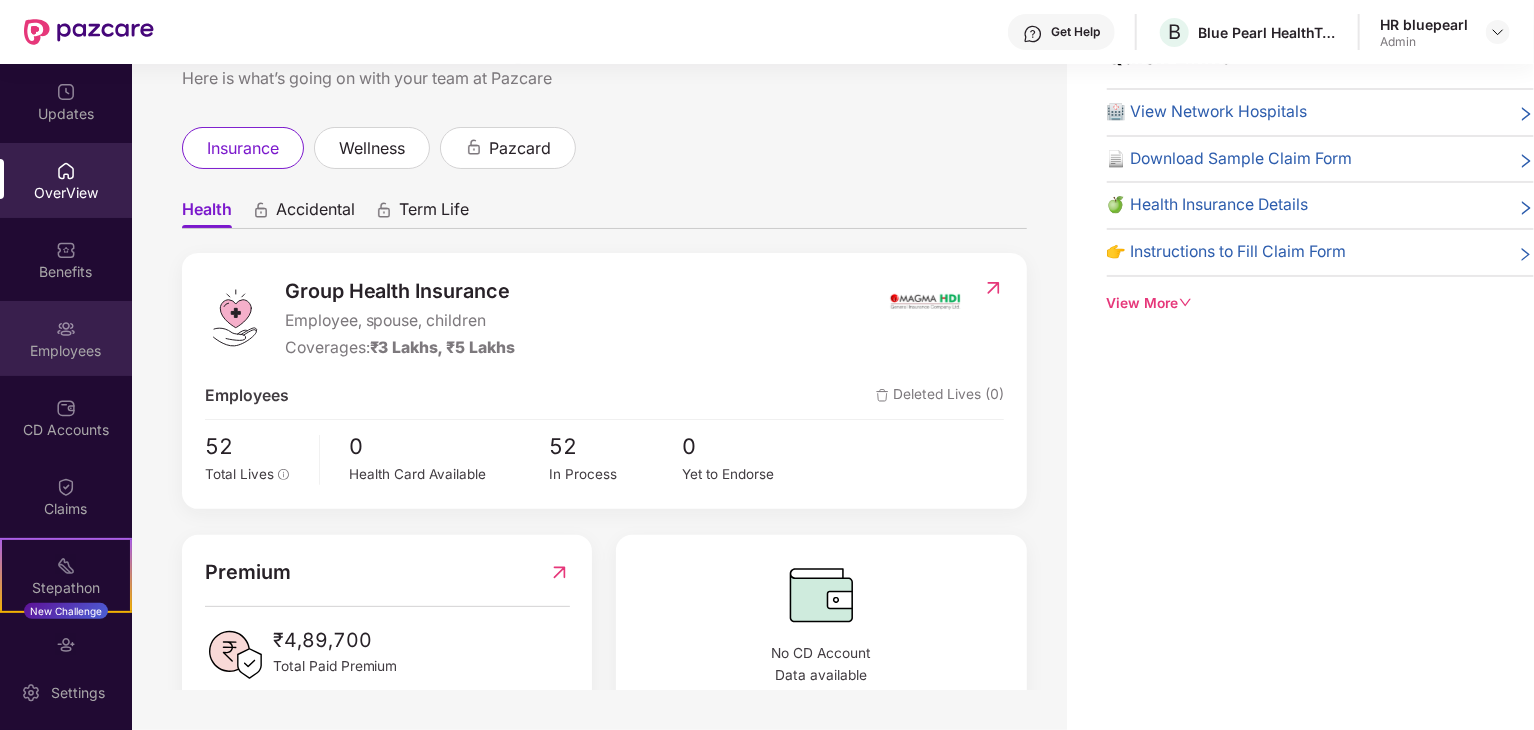 click at bounding box center (66, 329) 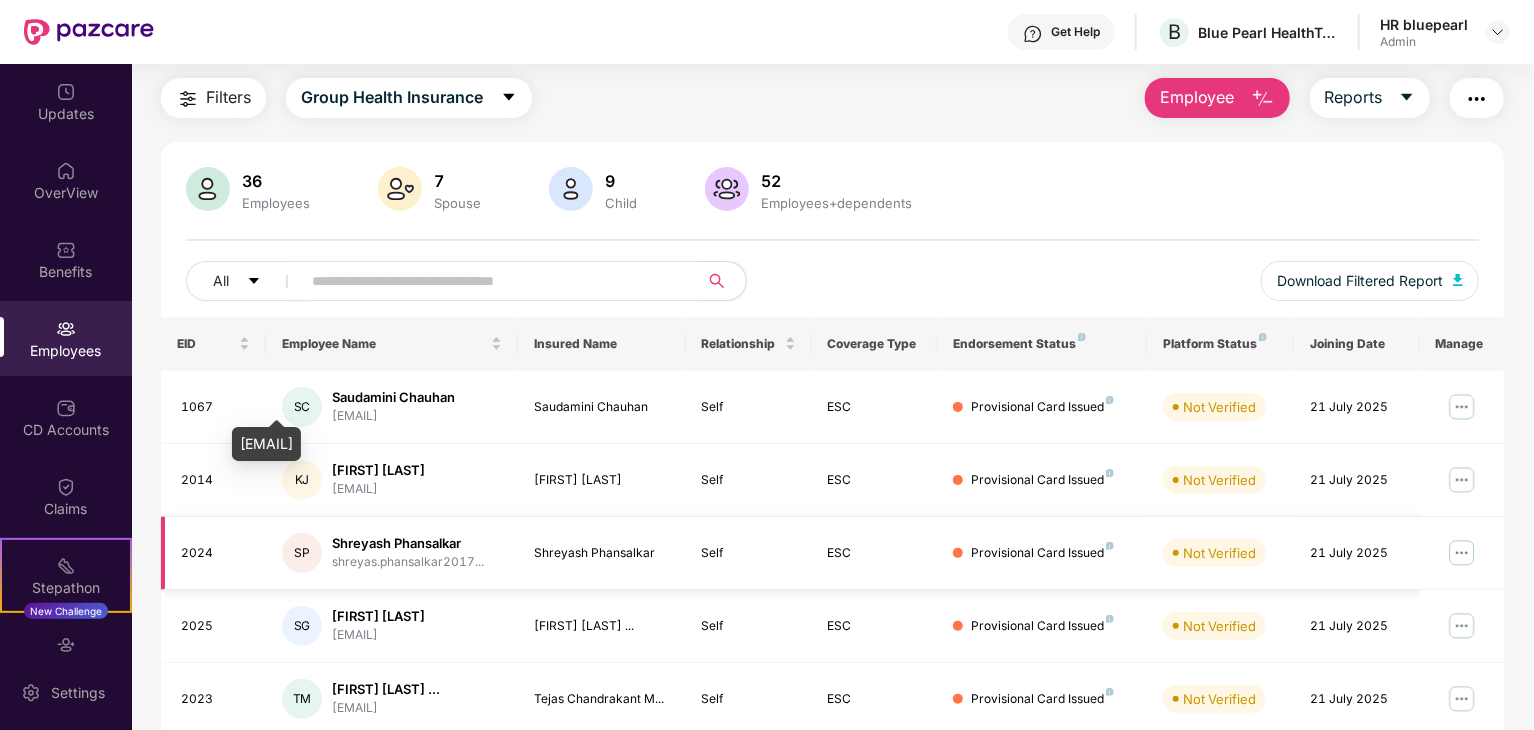 scroll, scrollTop: 0, scrollLeft: 0, axis: both 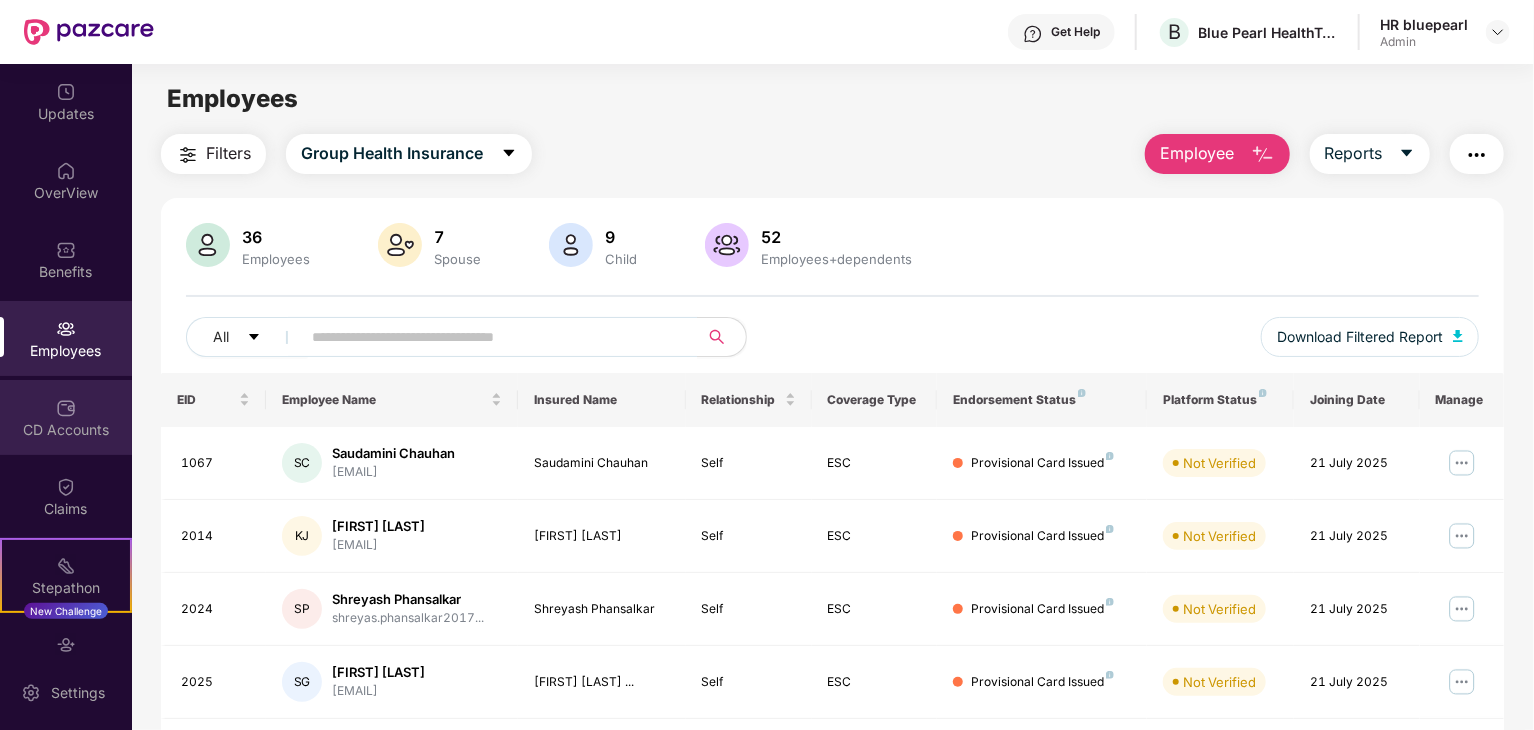 click on "CD Accounts" at bounding box center [66, 430] 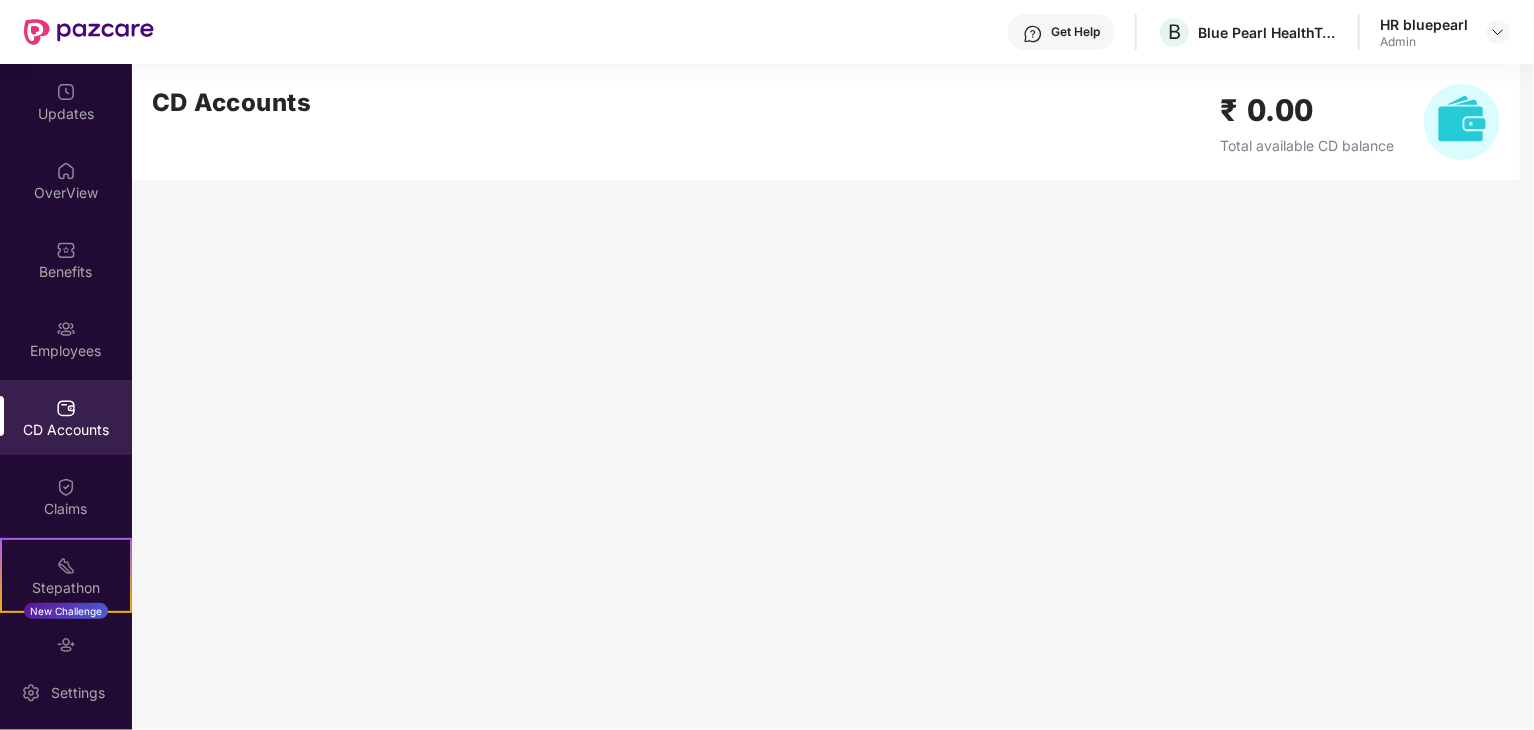 click at bounding box center (66, 408) 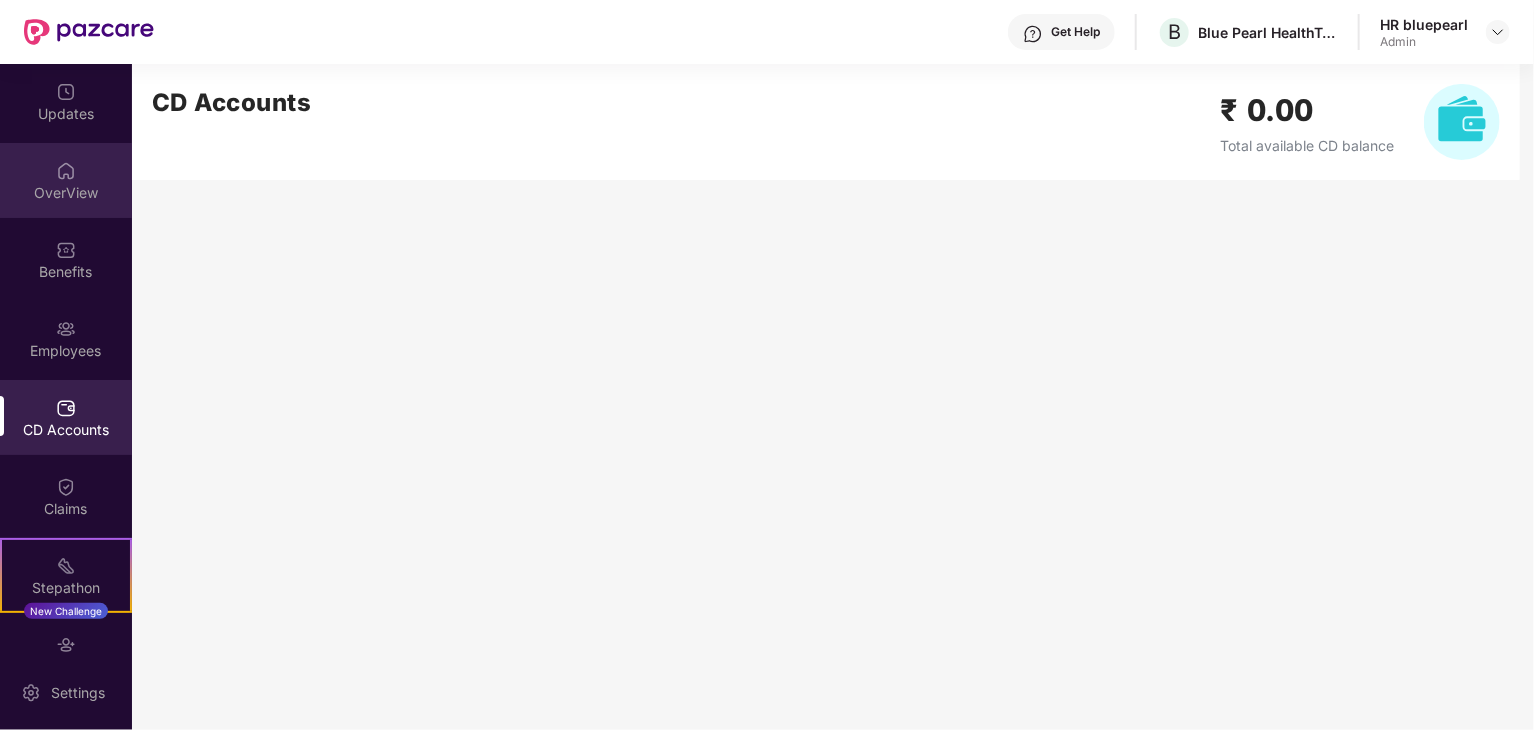 click on "OverView" at bounding box center (66, 193) 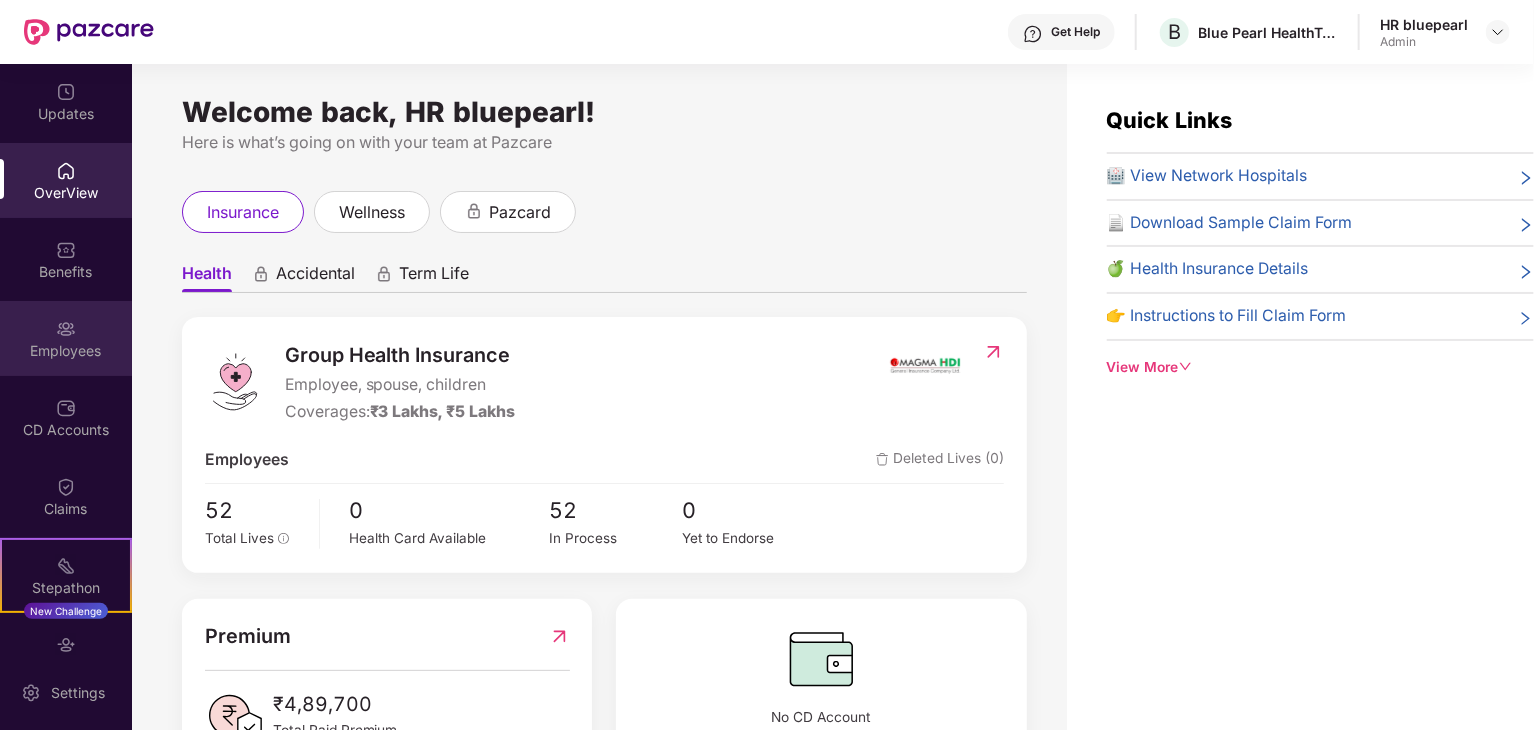 click on "Employees" at bounding box center (66, 351) 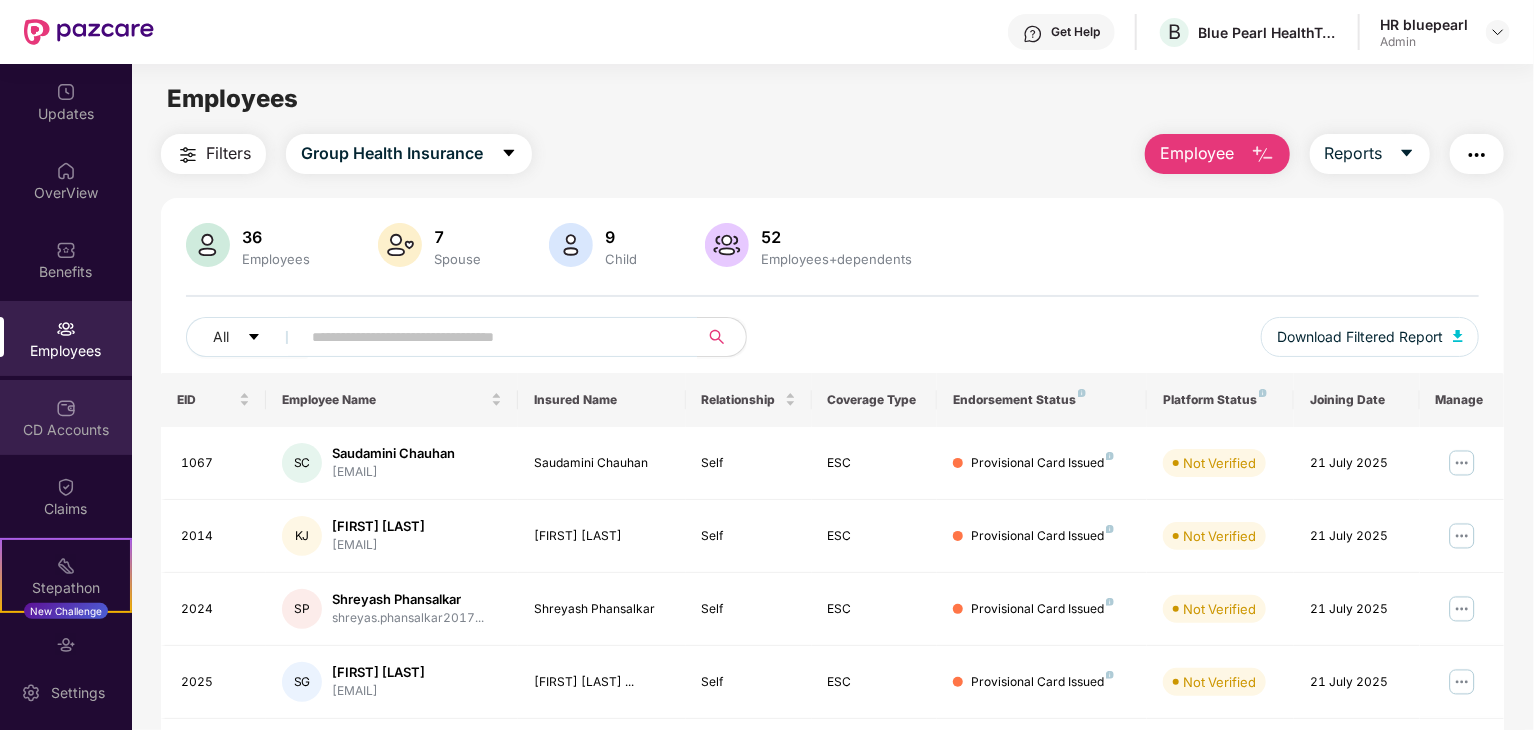 click at bounding box center [66, 408] 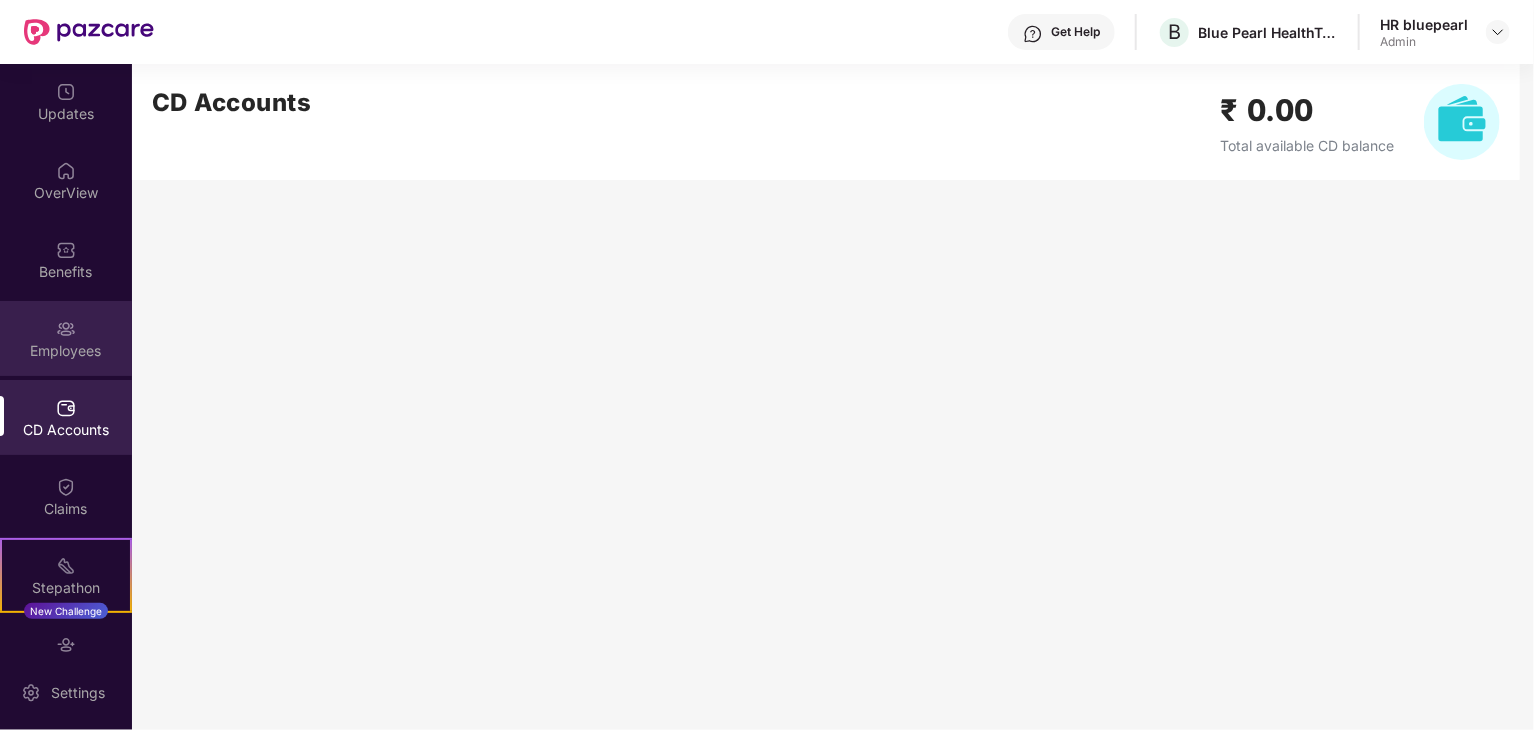 click at bounding box center (66, 329) 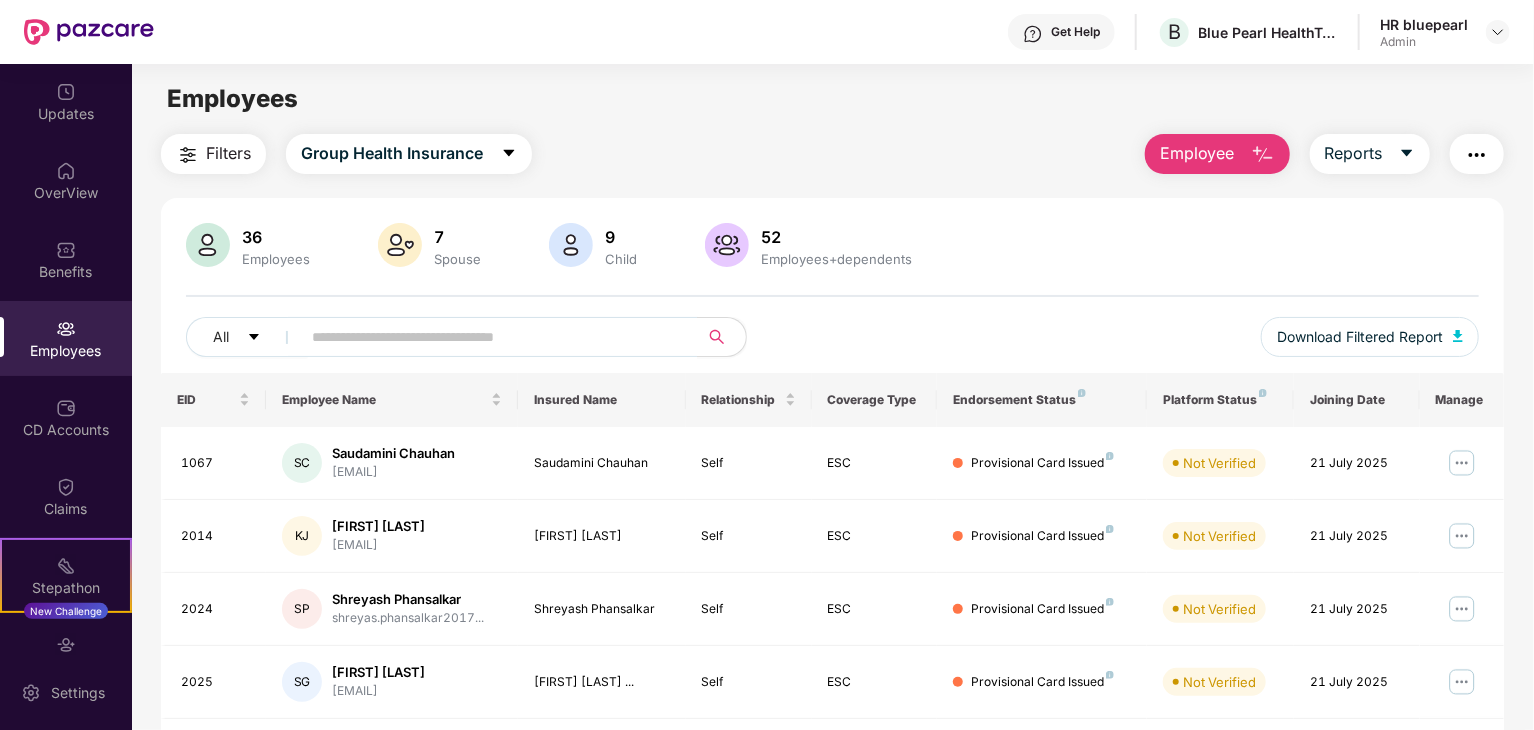 click on "9" at bounding box center (621, 237) 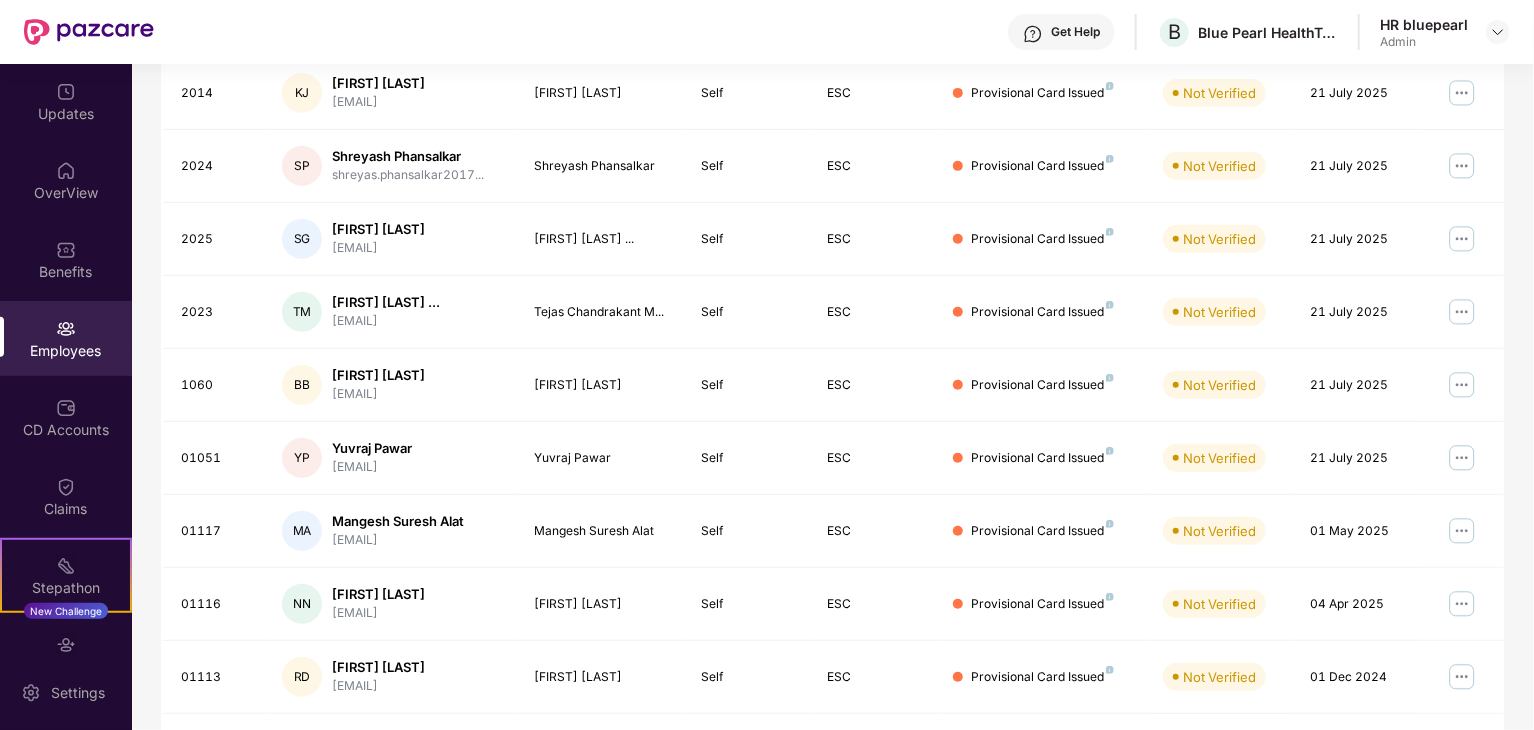 scroll, scrollTop: 496, scrollLeft: 0, axis: vertical 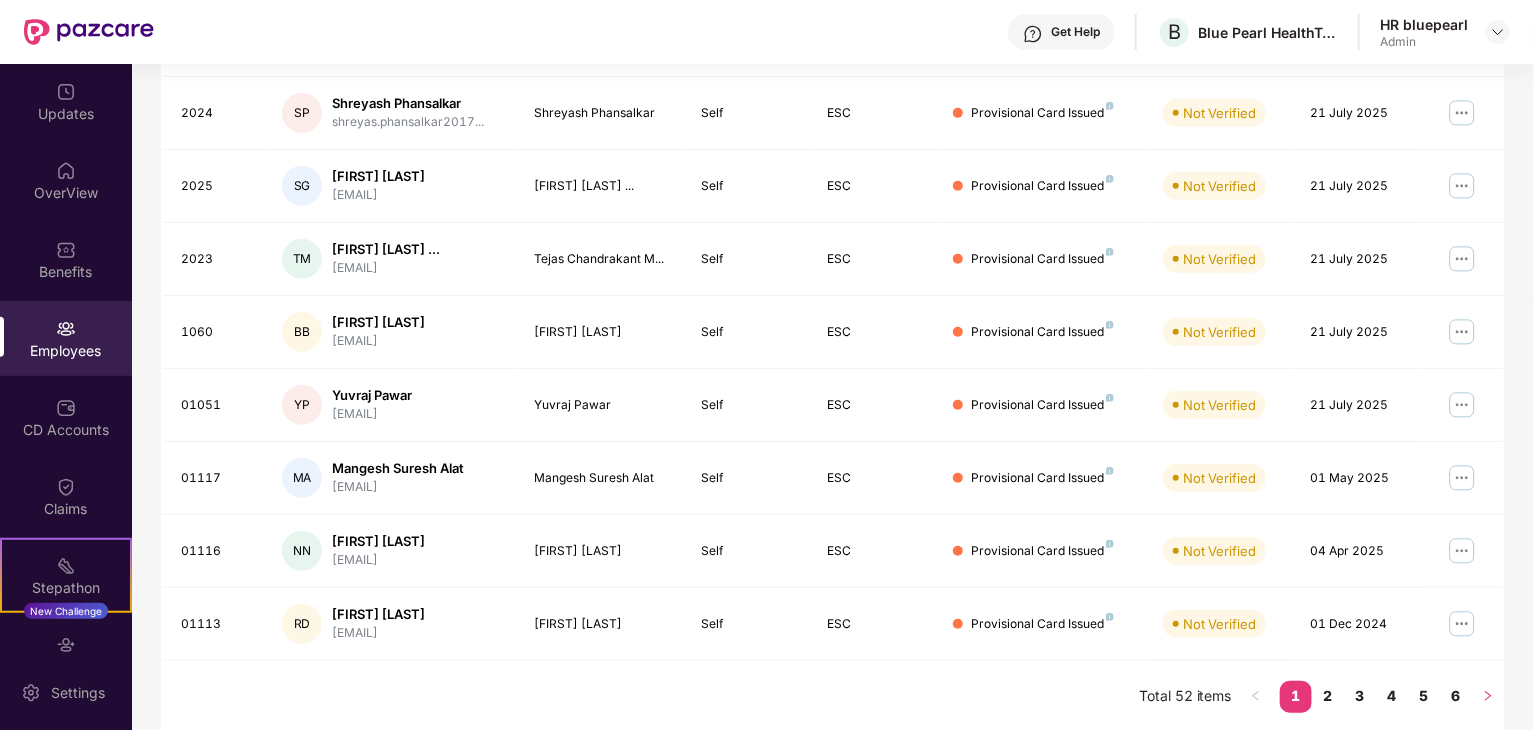 click 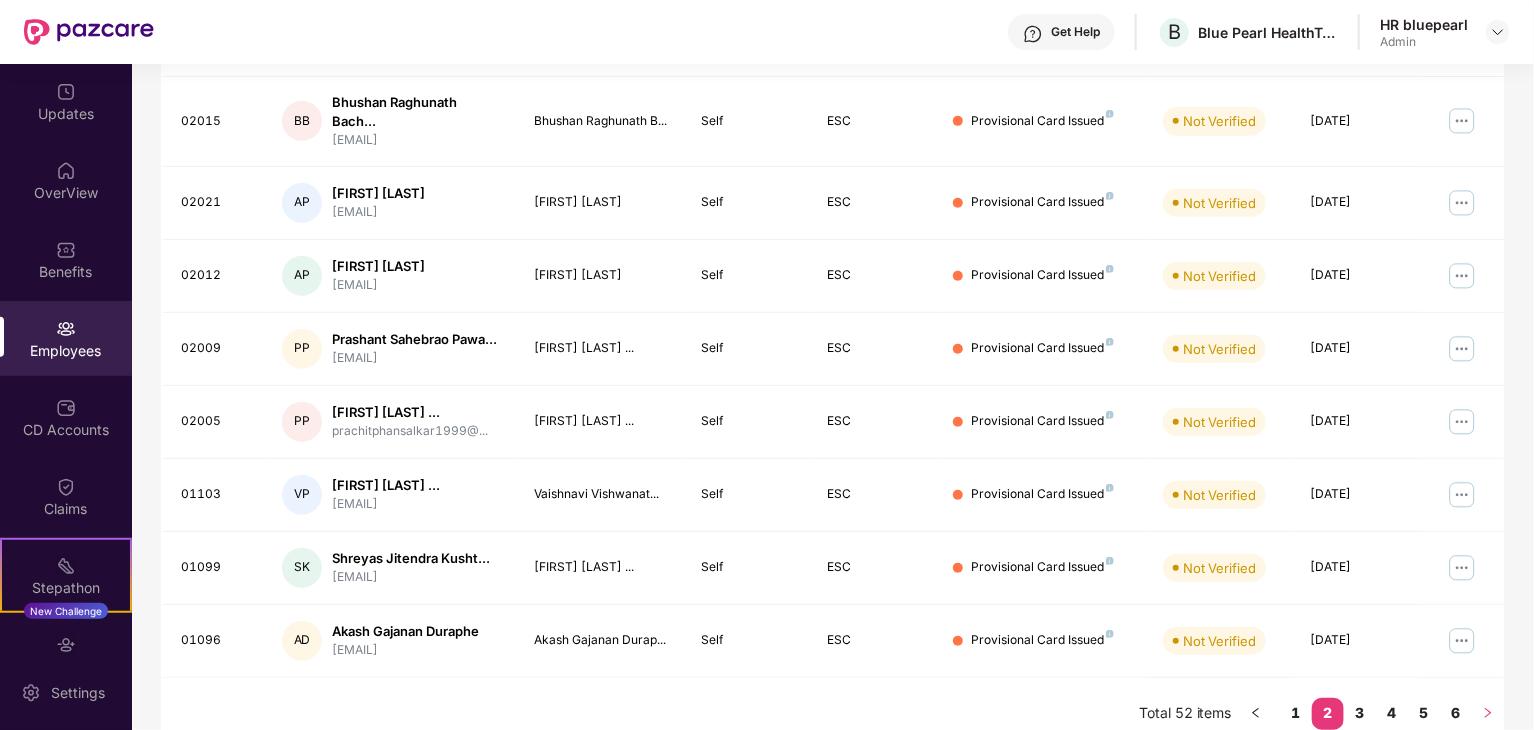 click on "EID Employee Name Insured Name Relationship Coverage Type Endorsement Status Platform Status Joining Date Manage                   02008 RD [FIRST] [LAST]   [EMAIL] [FIRST] [LAST]... Self ESC Provisional Card Issued Not Verified [DATE] 02017 PS [FIRST] [LAST]   [EMAIL] [FIRST] [LAST]... Self ESC Provisional Card Issued Not Verified [DATE] 02015 BB [FIRST] [LAST]...   [EMAIL] [FIRST] [LAST]... Self ESC Provisional Card Issued Not Verified [DATE] 02021 AP [FIRST] [LAST]   [EMAIL] [FIRST] [LAST] Self ESC Provisional Card Issued Not Verified [DATE] 02012 AP [FIRST] [LAST]   [EMAIL] [FIRST] [LAST] Self ESC Provisional Card Issued Not Verified [DATE] 02009 PP [FIRST] [LAST]...   [EMAIL] [FIRST] [LAST]... Self ESC PP" at bounding box center (832, 313) 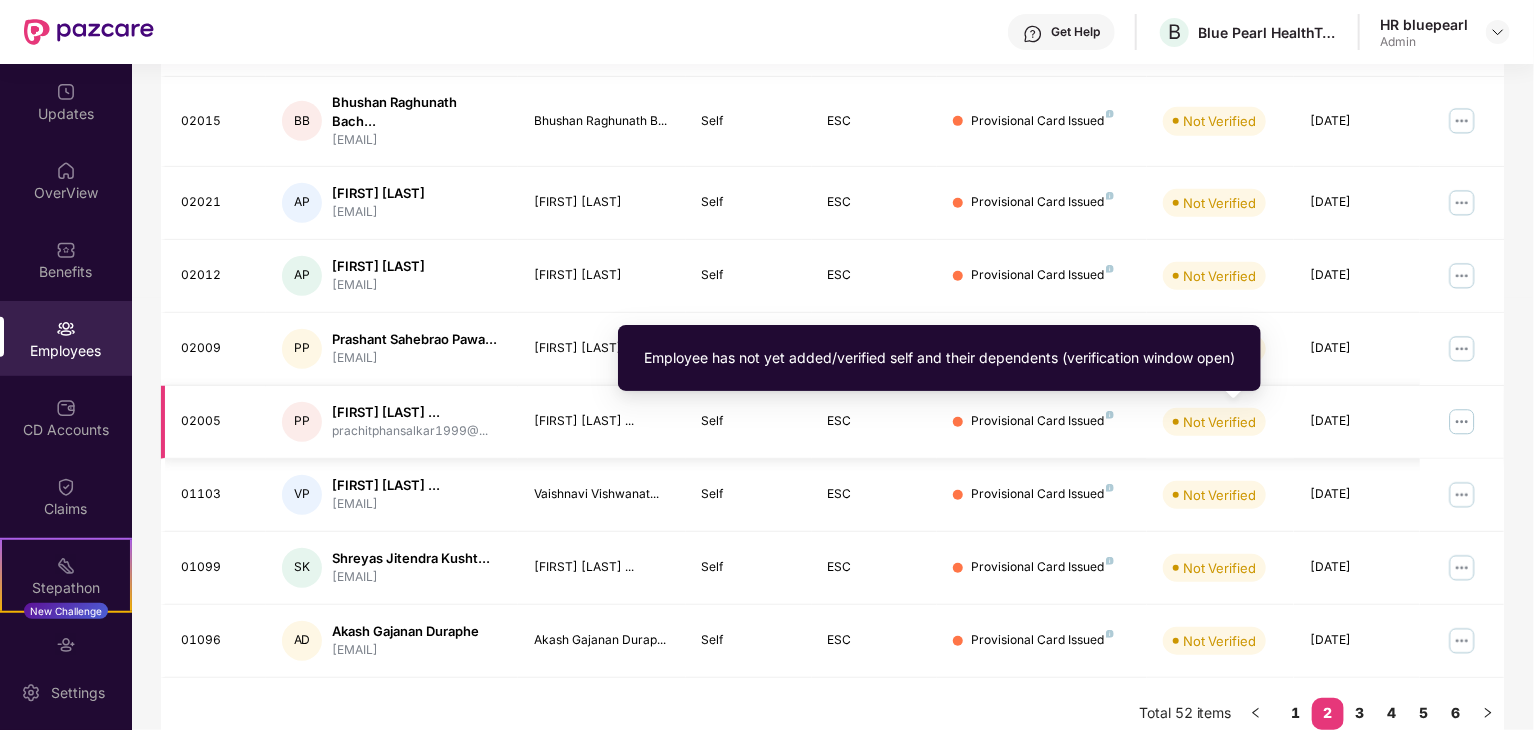 scroll, scrollTop: 0, scrollLeft: 0, axis: both 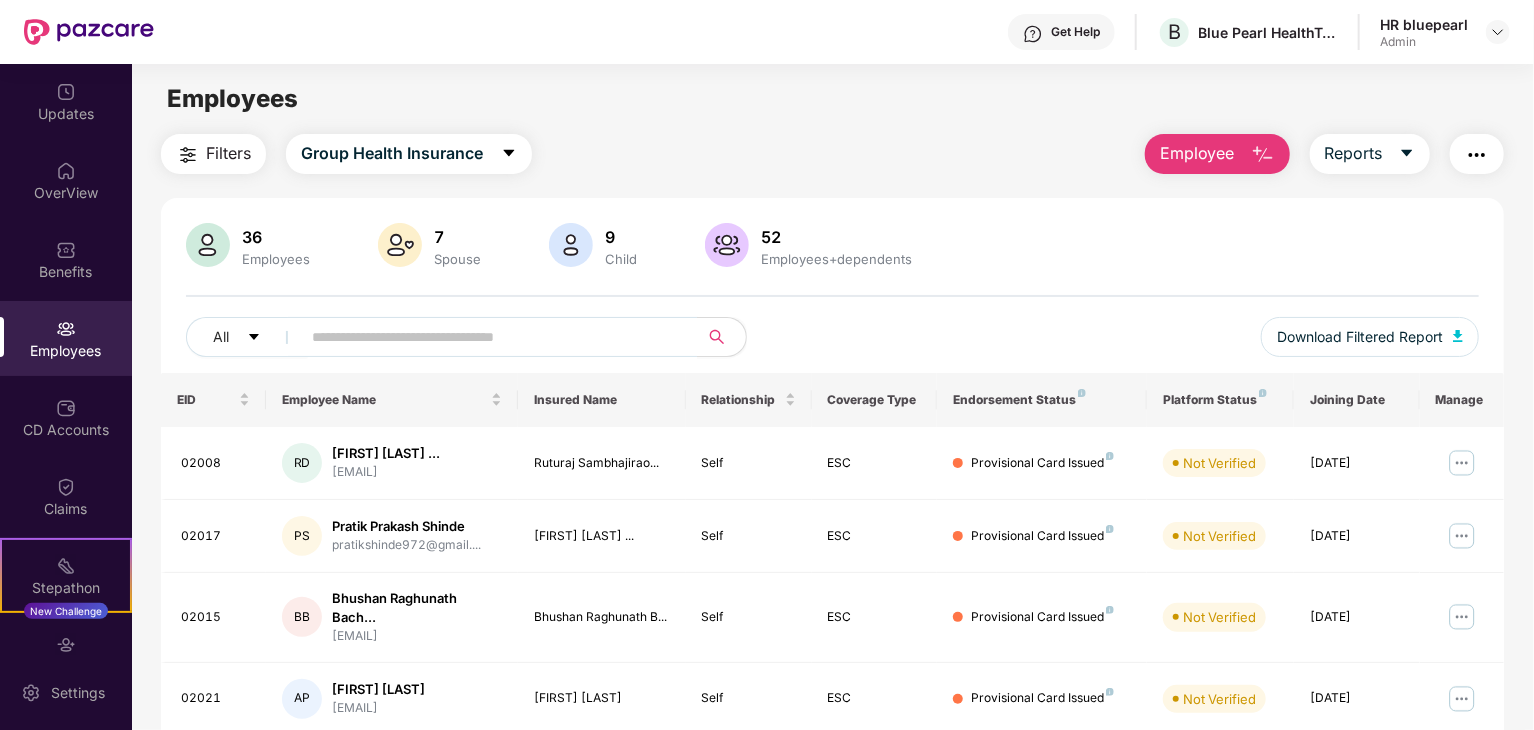 click on "Employees Filters Group Health Insurance Employee  Reports 36 Employees 7 Spouse 9 Child 52 Employees+dependents All Download Filtered Report EID Employee Name Insured Name Relationship Coverage Type Endorsement Status Platform Status Joining Date Manage                   02008 RD [FIRST] [LAST]...   [EMAIL] [FIRST] [LAST]... Self ESC Provisional Card Issued Not Verified [DATE] 02017 PS [FIRST] [LAST]   [EMAIL] [FIRST] [LAST]... Self ESC Provisional Card Issued Not Verified [DATE] 02015 BB [FIRST] [LAST]...   [EMAIL] [FIRST] [LAST]... Self ESC Provisional Card Issued Not Verified [DATE] 02021 AP [FIRST] [LAST]   [EMAIL] [FIRST] [LAST] Self ESC Provisional Card Issued Not Verified [DATE] 02012 AP [FIRST] [LAST]   [EMAIL] [FIRST] [LAST] Self ESC Provisional Card Issued Not Verified [DATE] 02009 PP [FIRST] [LAST]...   Self ESC PP" at bounding box center (832, 429) 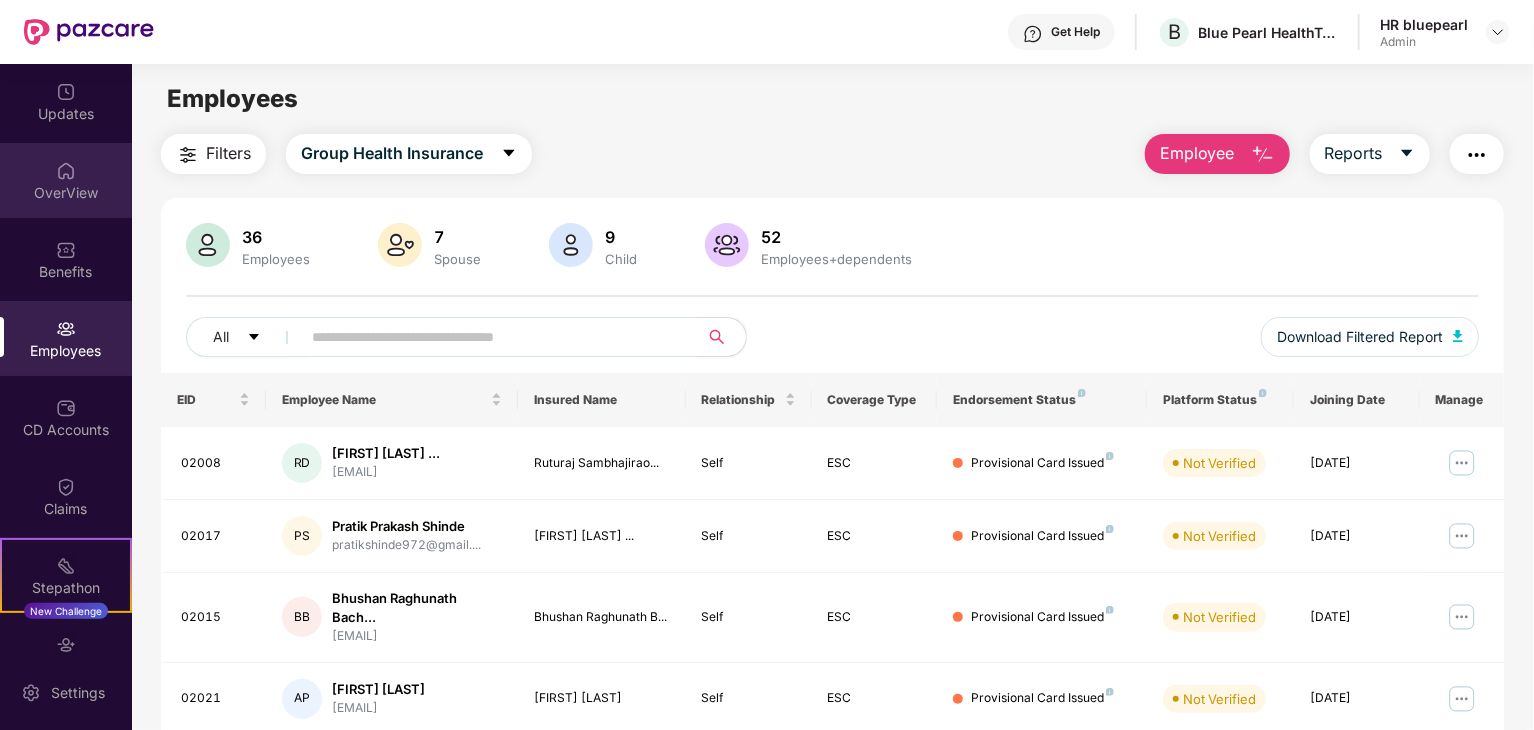 click at bounding box center (66, 171) 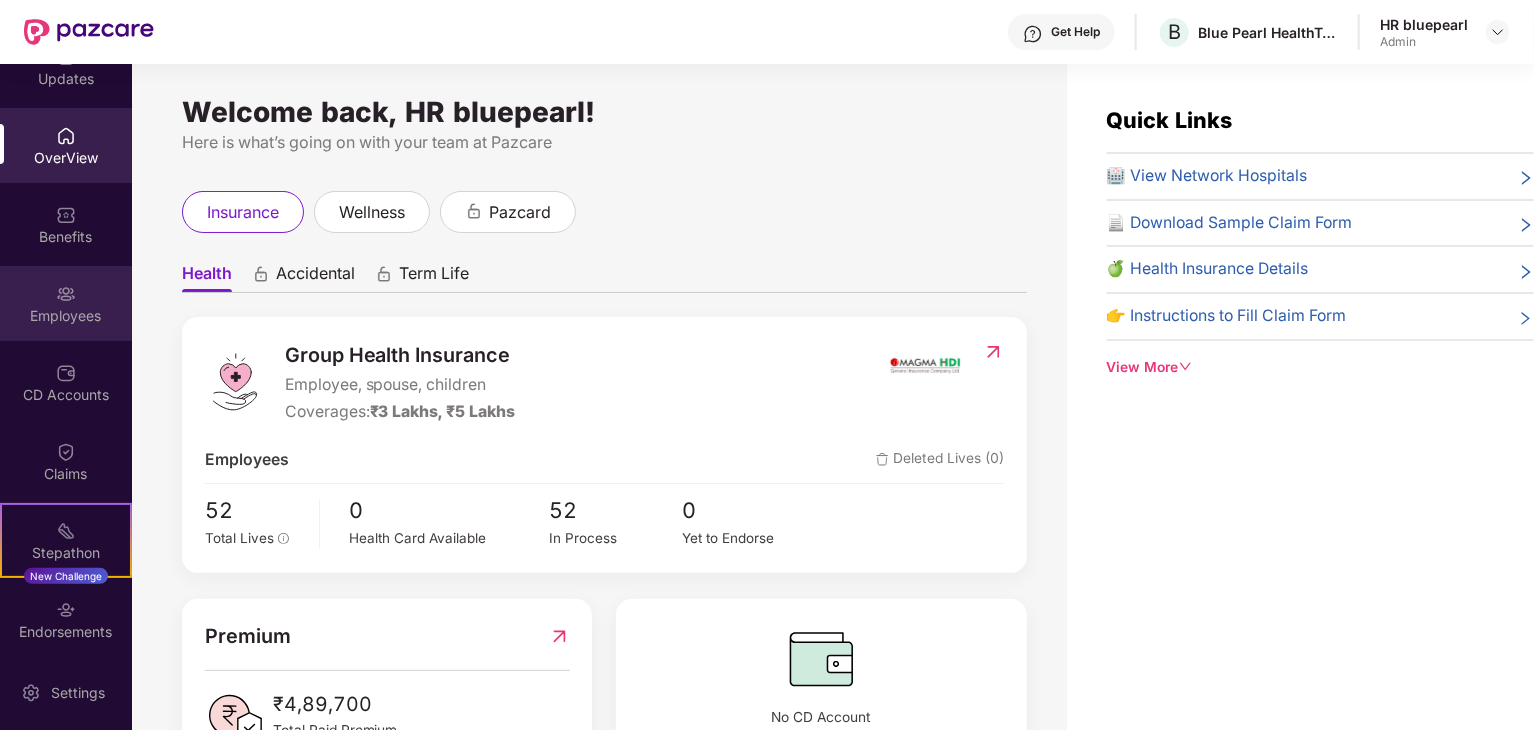 scroll, scrollTop: 0, scrollLeft: 0, axis: both 